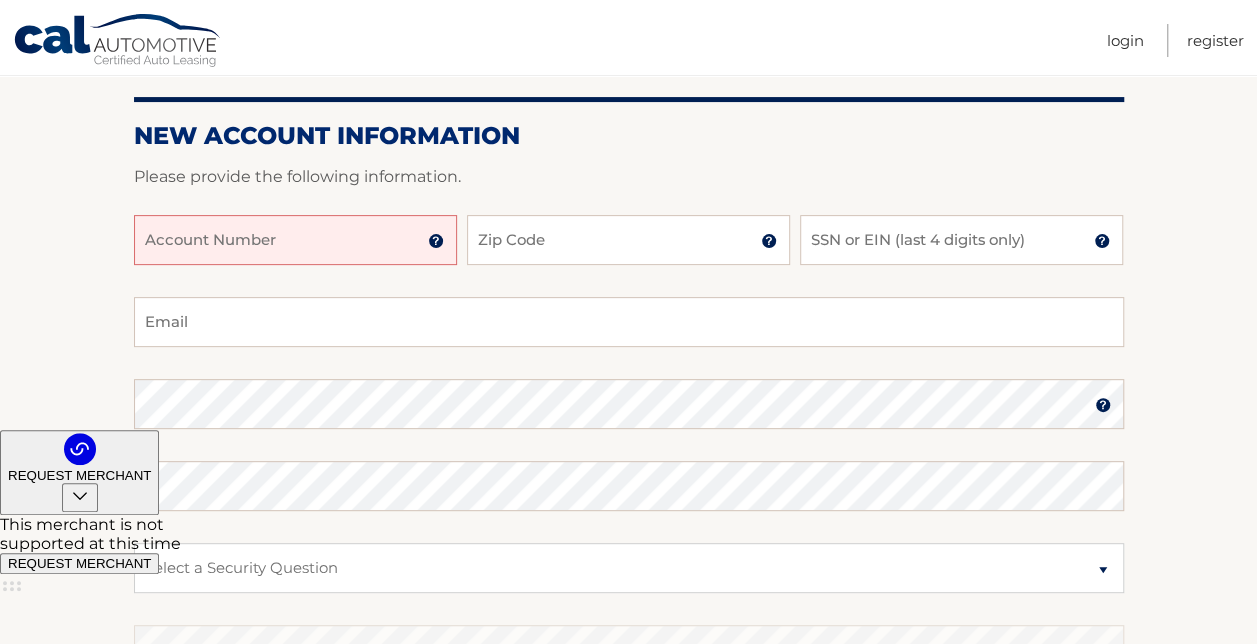 scroll, scrollTop: 300, scrollLeft: 0, axis: vertical 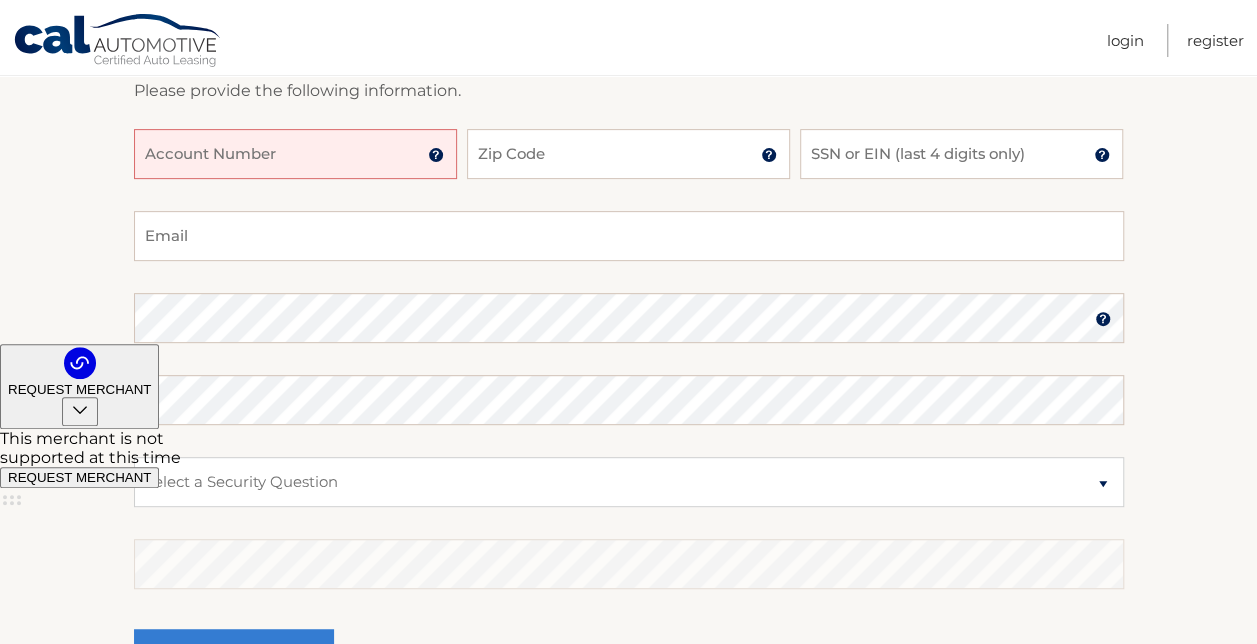 click on "Account Number" at bounding box center (295, 154) 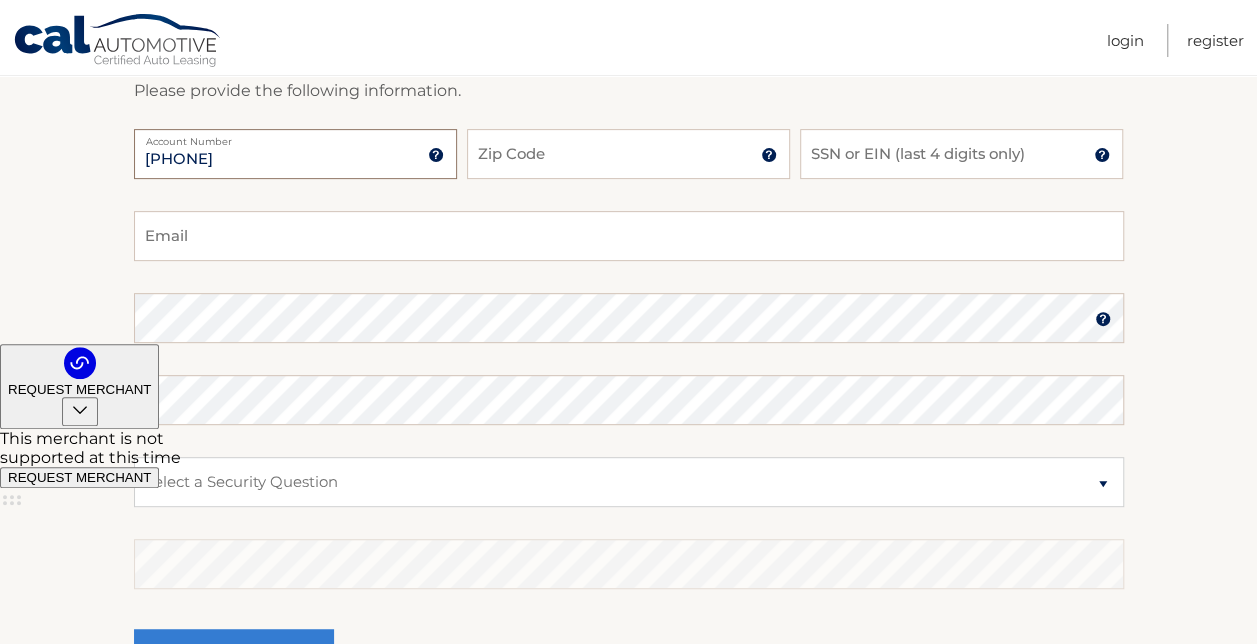 type on "44455534893" 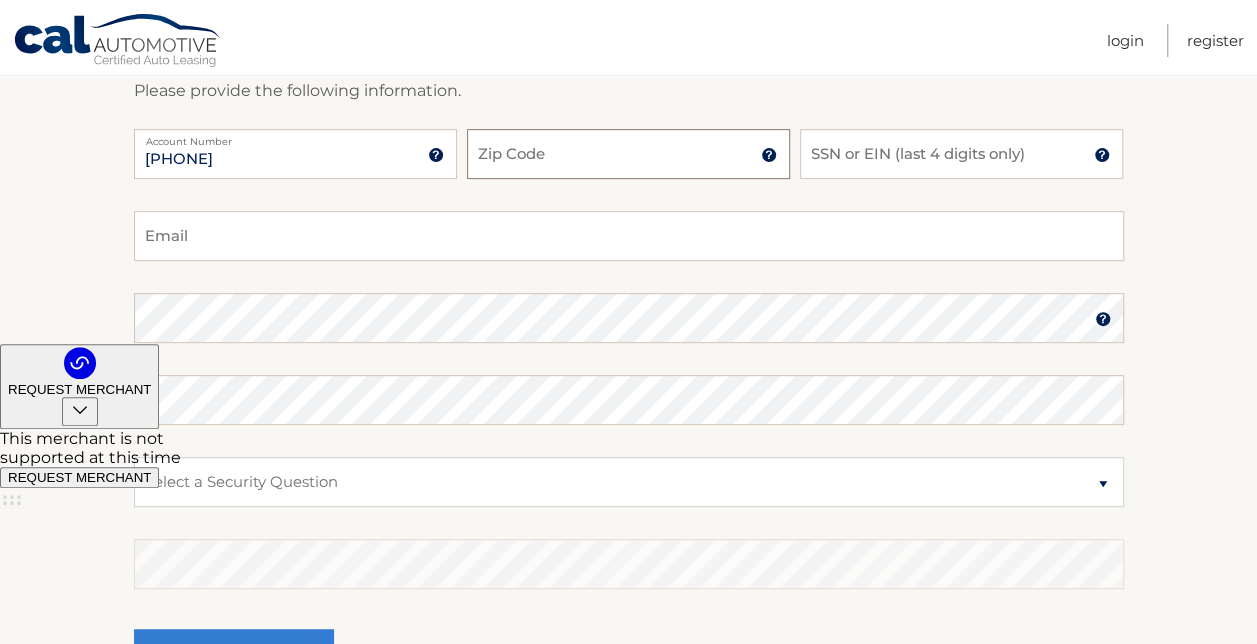 click on "Zip Code" at bounding box center (628, 154) 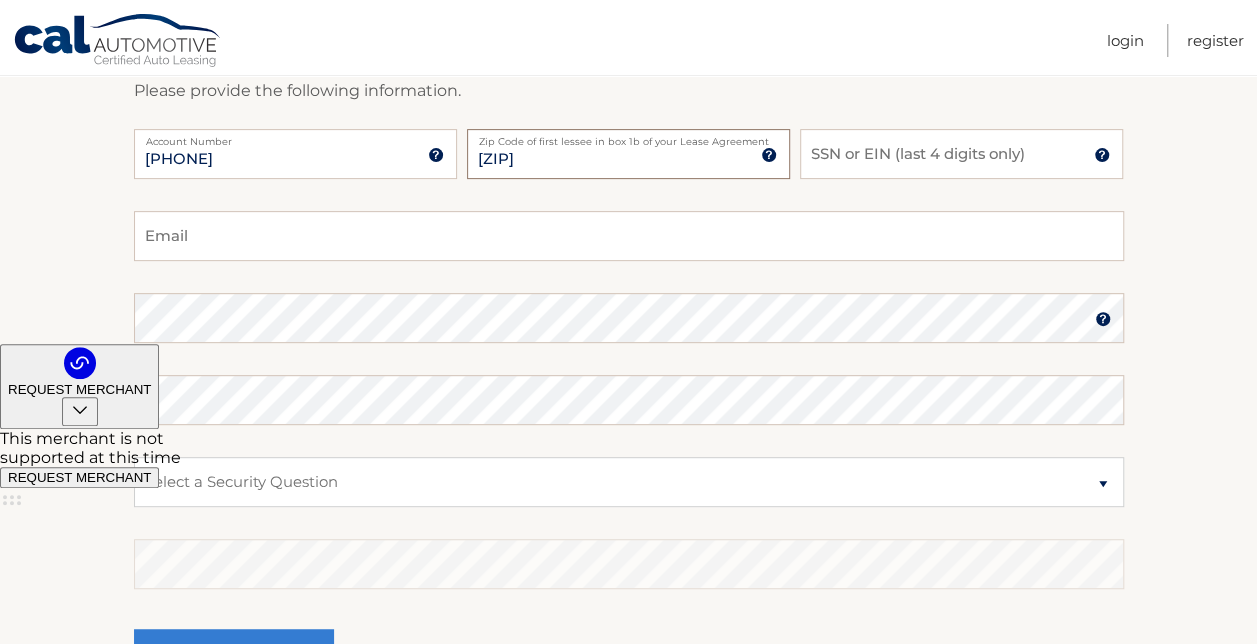 type on "33446" 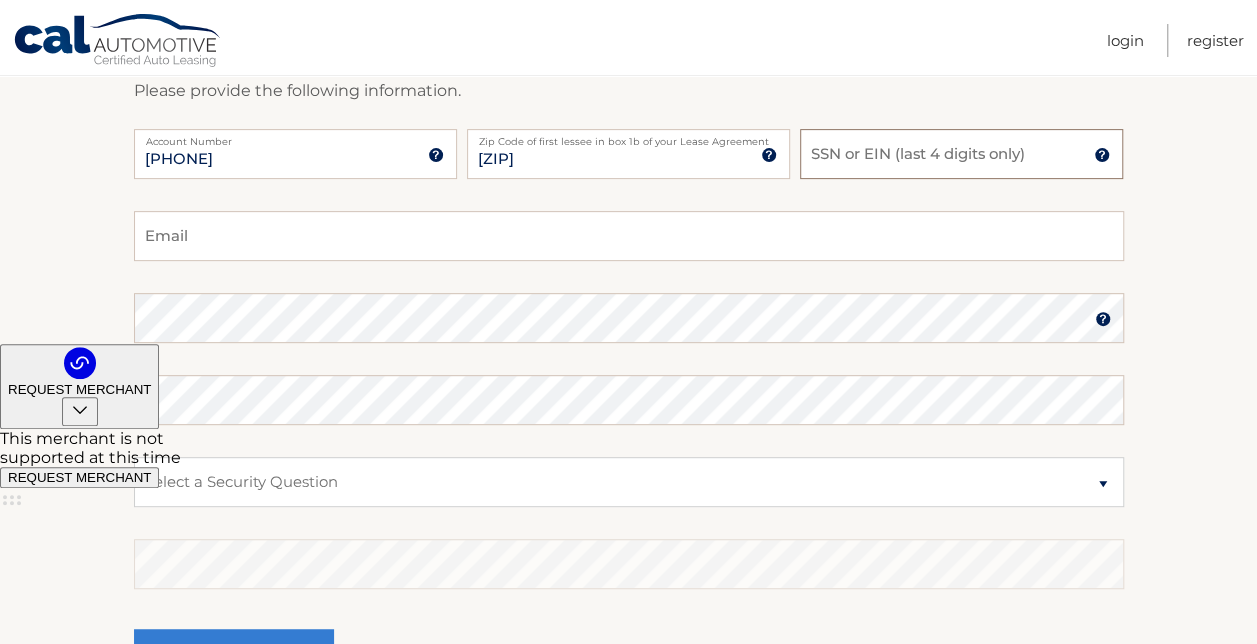 click on "SSN or EIN (last 4 digits only)" at bounding box center [961, 154] 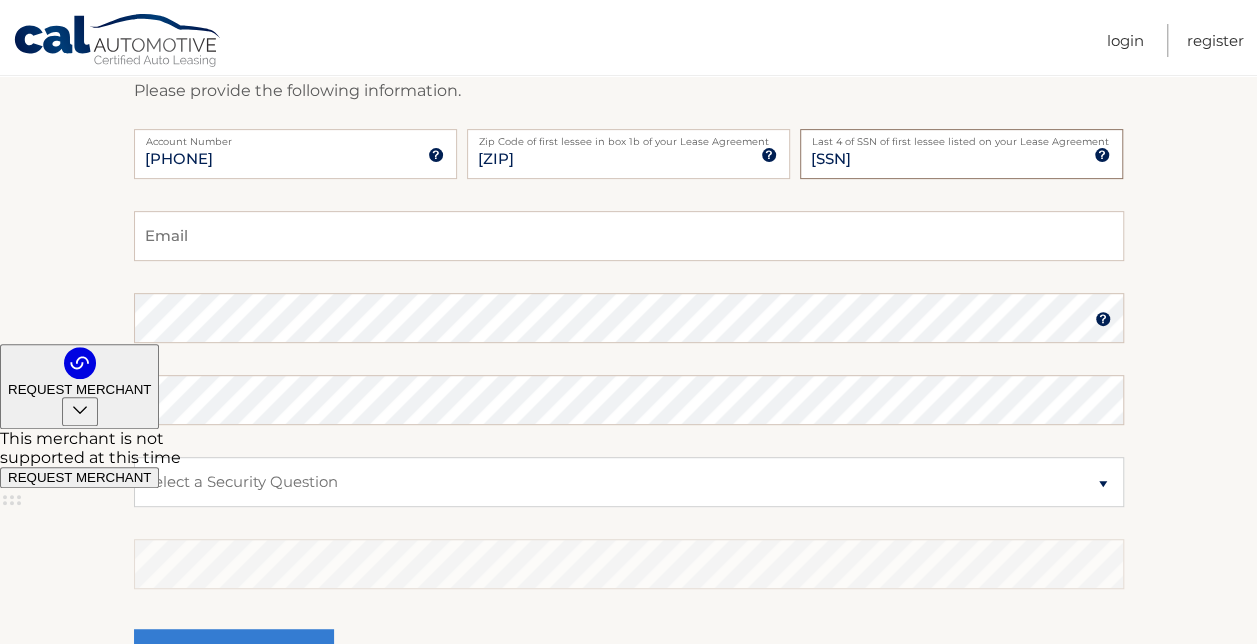 type on "1820" 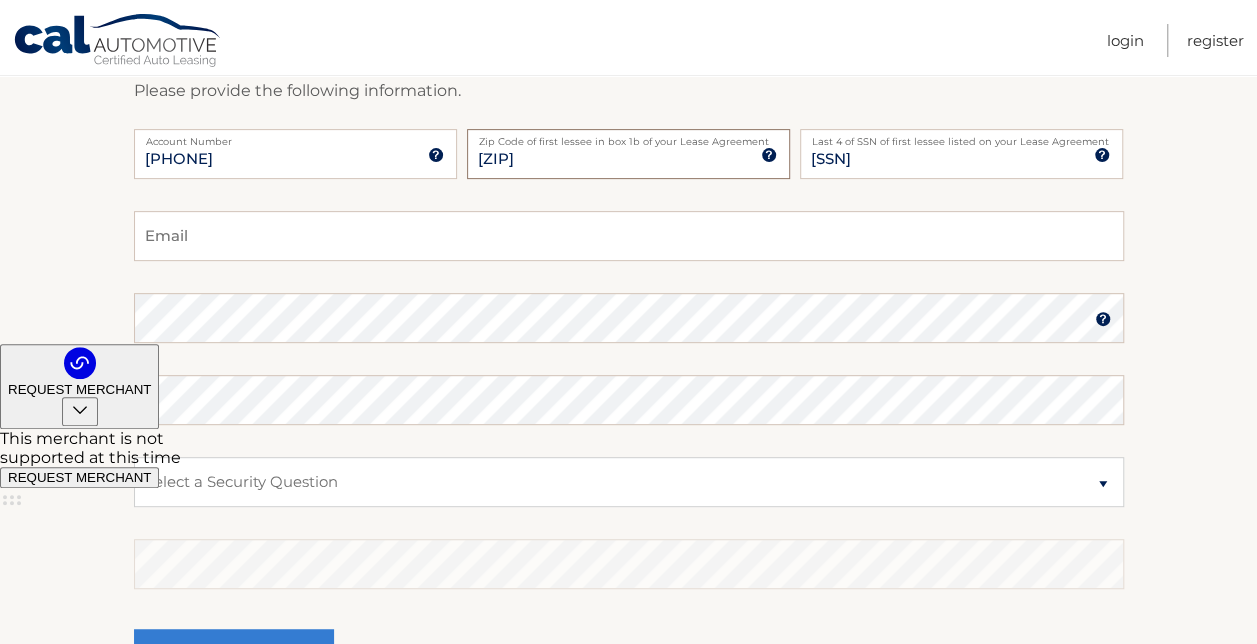 drag, startPoint x: 474, startPoint y: 154, endPoint x: 430, endPoint y: 149, distance: 44.28318 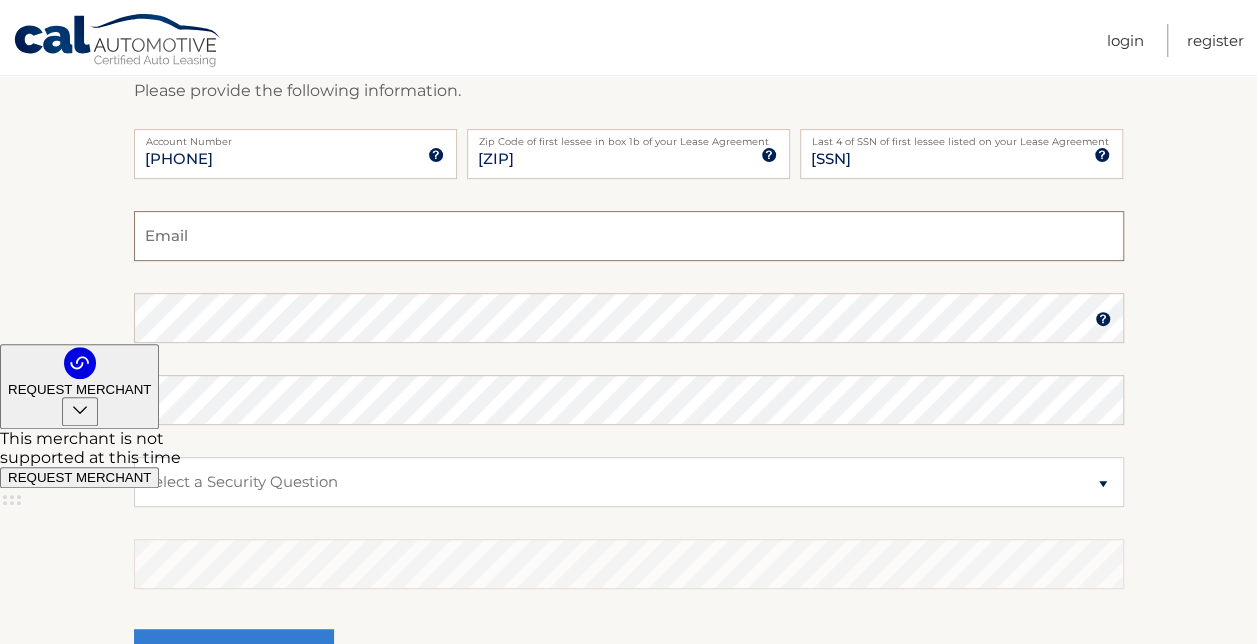 click on "Email" at bounding box center [629, 236] 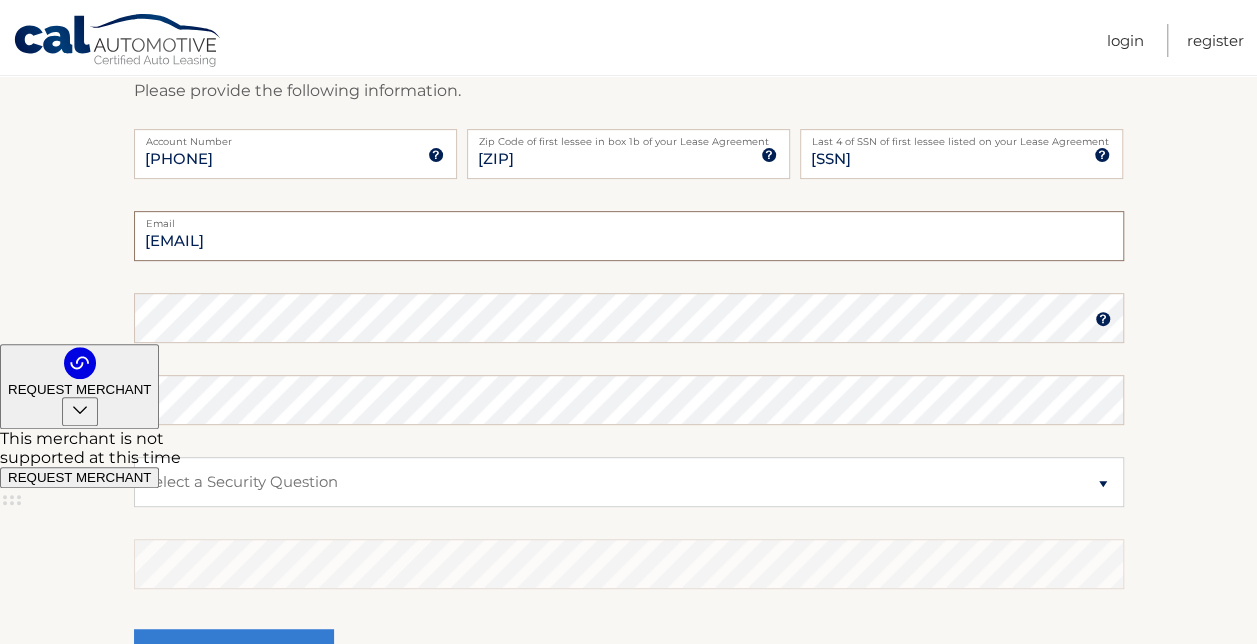 type on "sharonf1105@gmail.com" 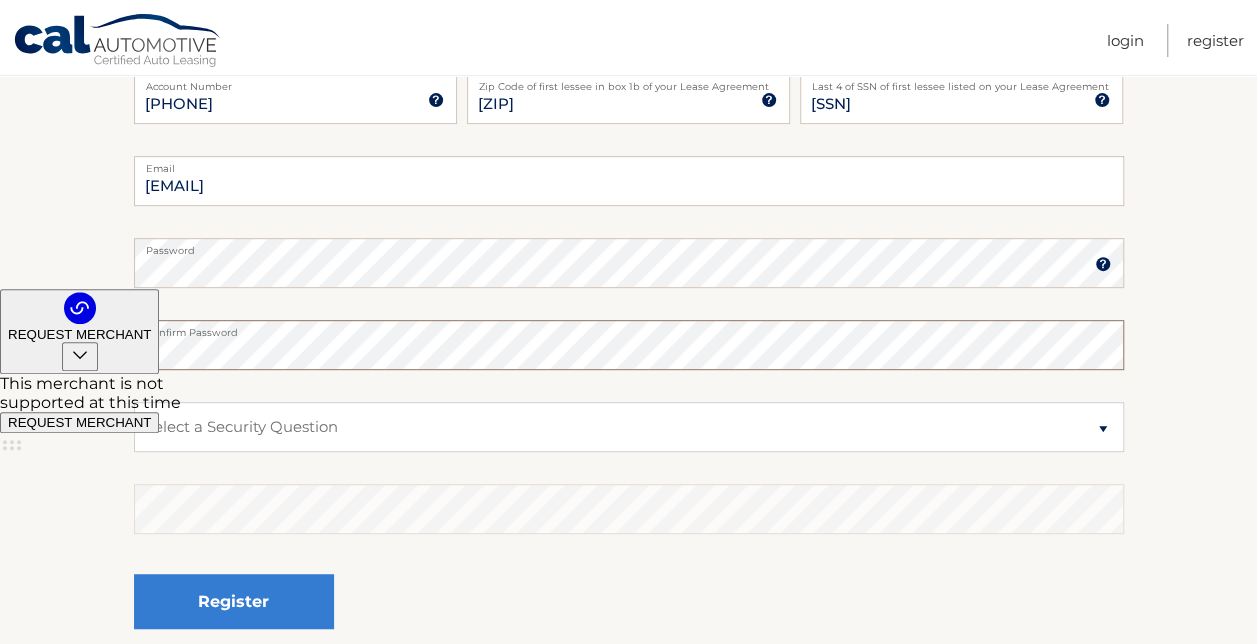 scroll, scrollTop: 400, scrollLeft: 0, axis: vertical 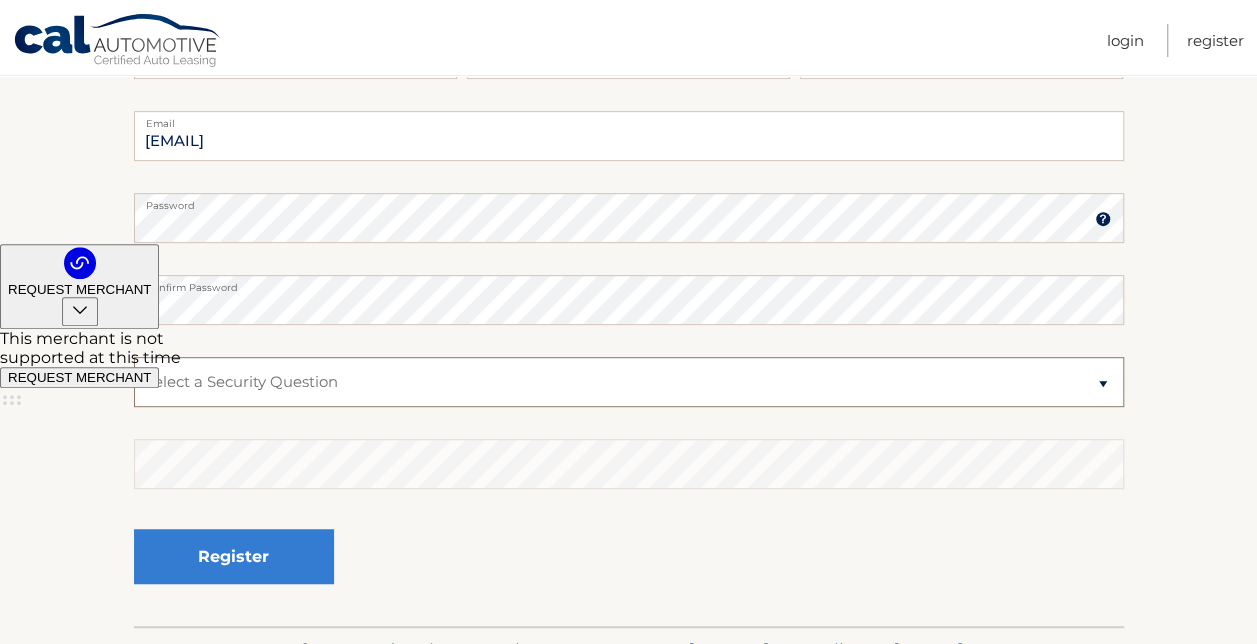 click on "Select a Security Question
What was the name of your elementary school?
What is your mother’s maiden name?
What street did you live on in the third grade?
In what city or town was your first job?
What was your childhood phone number including area code? (e.g., 000-000-0000)" at bounding box center (629, 382) 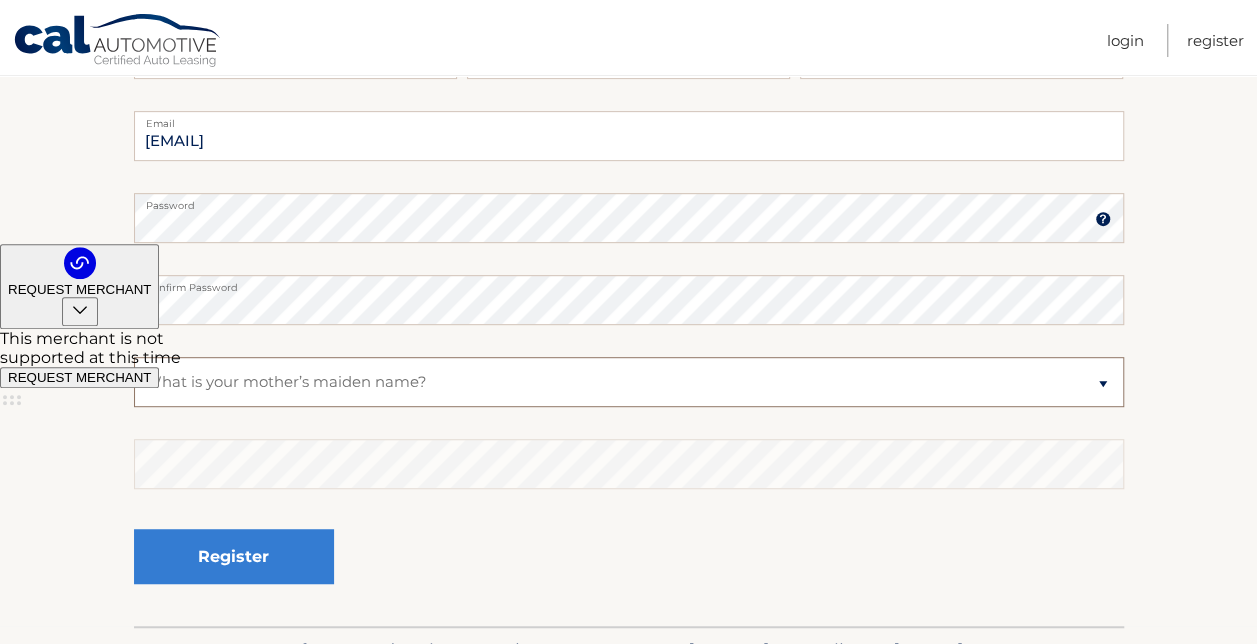 click on "Select a Security Question
What was the name of your elementary school?
What is your mother’s maiden name?
What street did you live on in the third grade?
In what city or town was your first job?
What was your childhood phone number including area code? (e.g., 000-000-0000)" at bounding box center (629, 382) 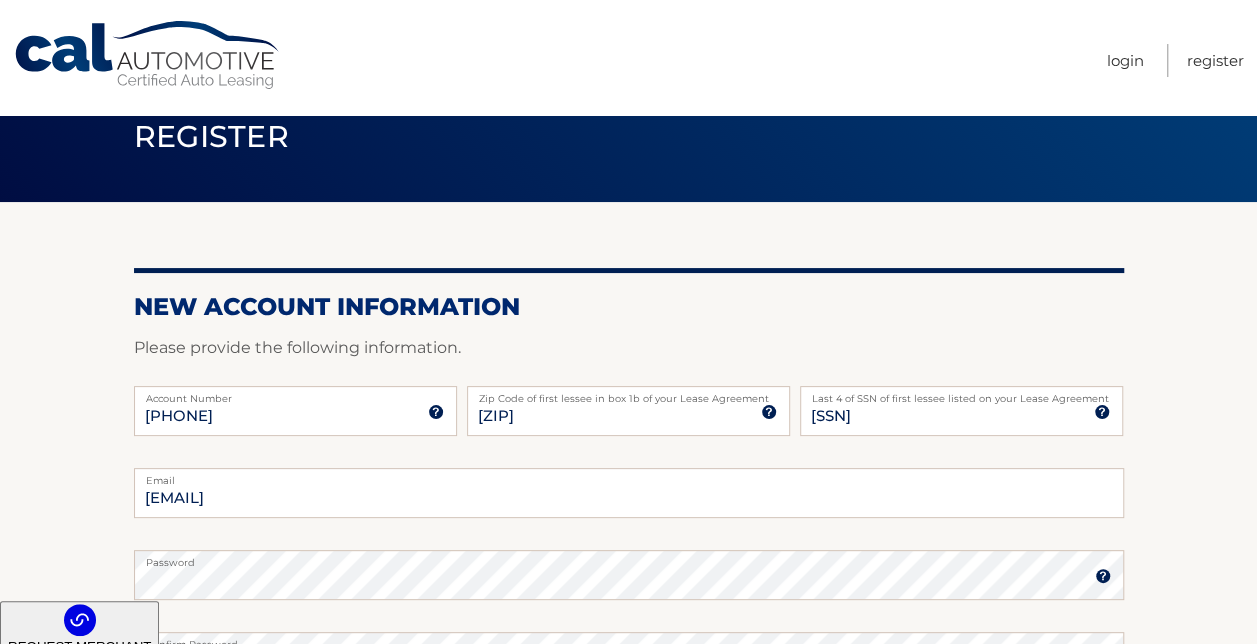 scroll, scrollTop: 0, scrollLeft: 0, axis: both 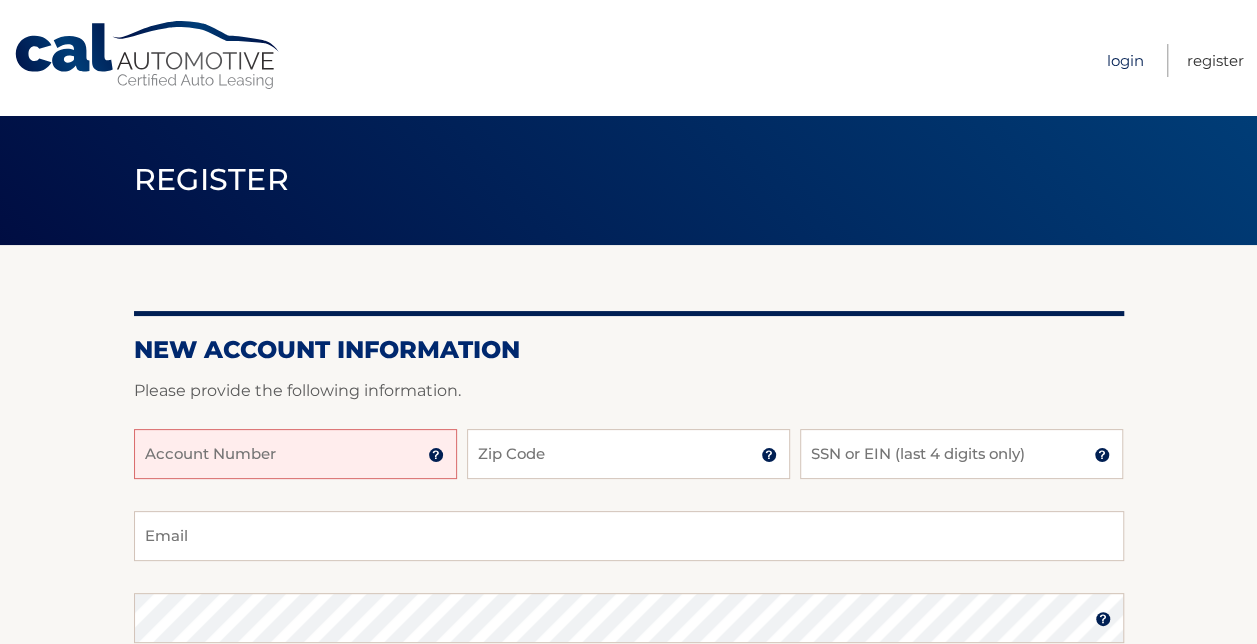 click on "Login" at bounding box center (1125, 60) 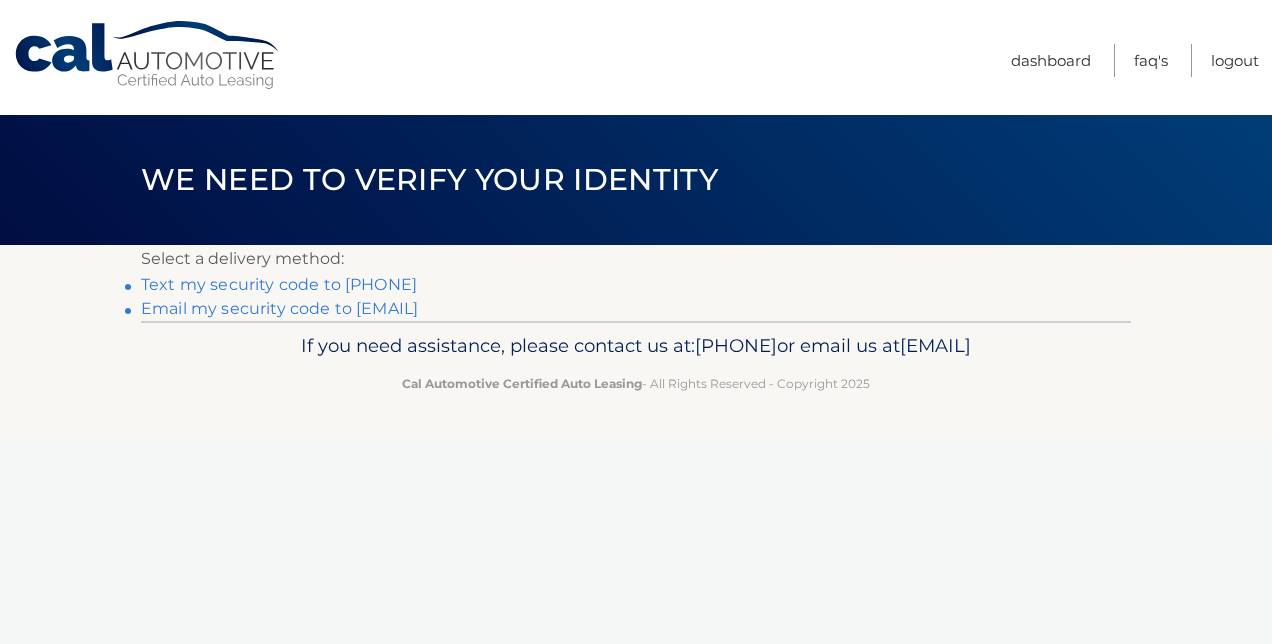 scroll, scrollTop: 0, scrollLeft: 0, axis: both 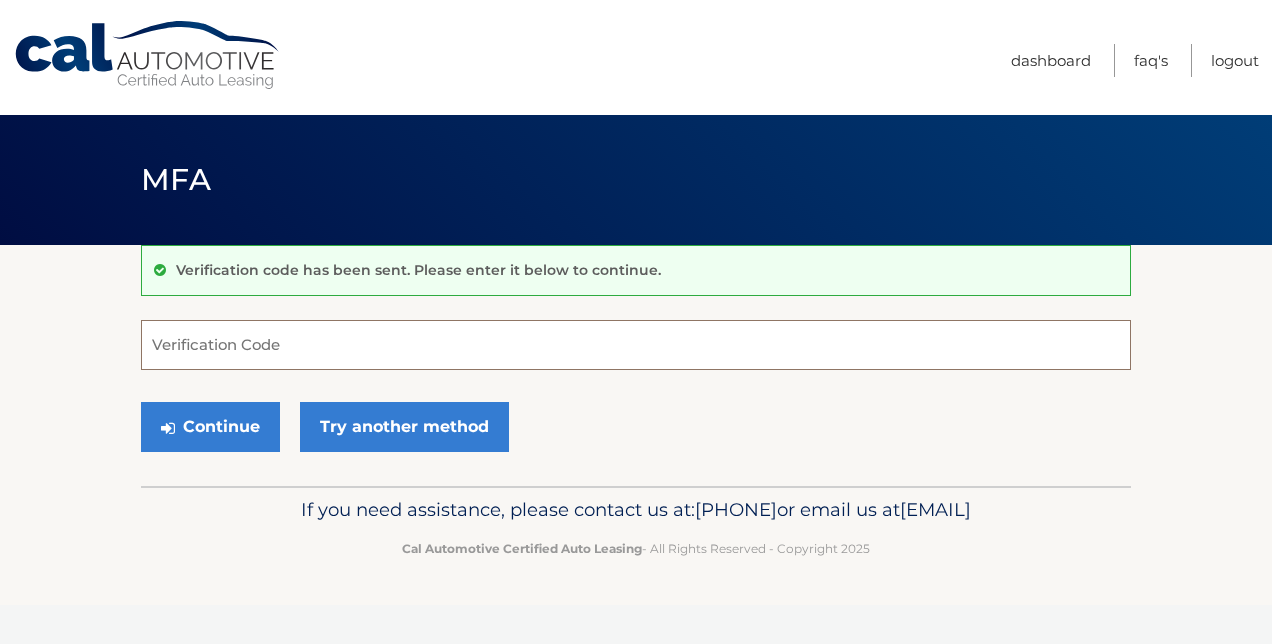 click on "Verification Code" at bounding box center (636, 345) 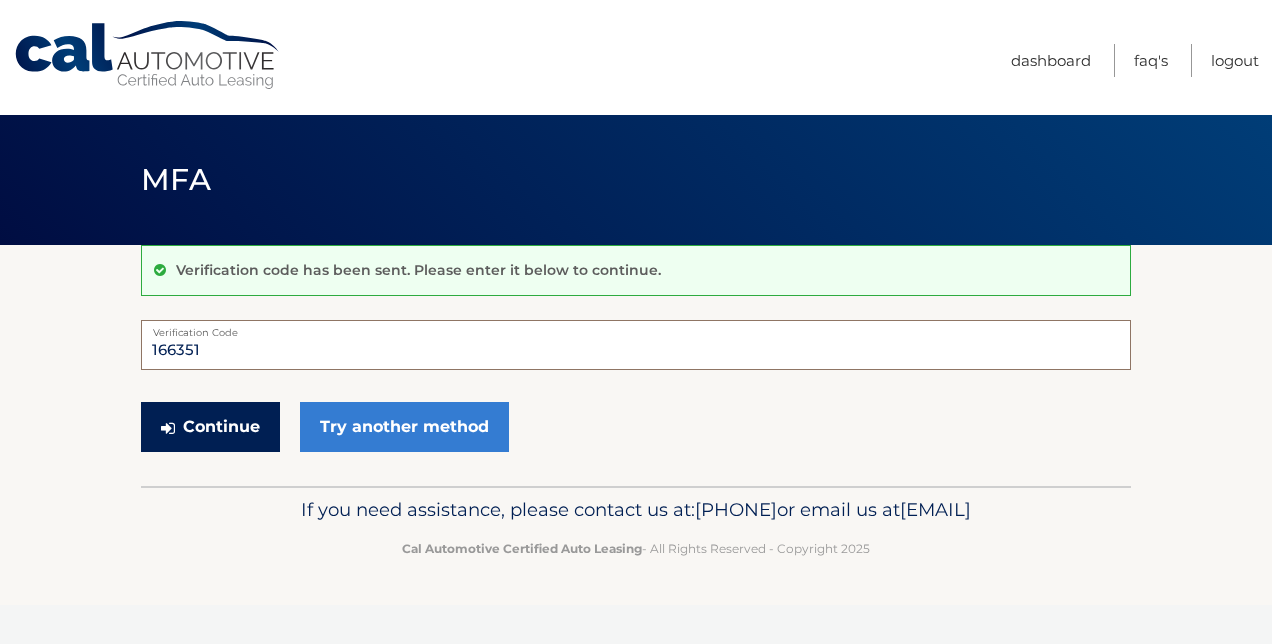 type on "166351" 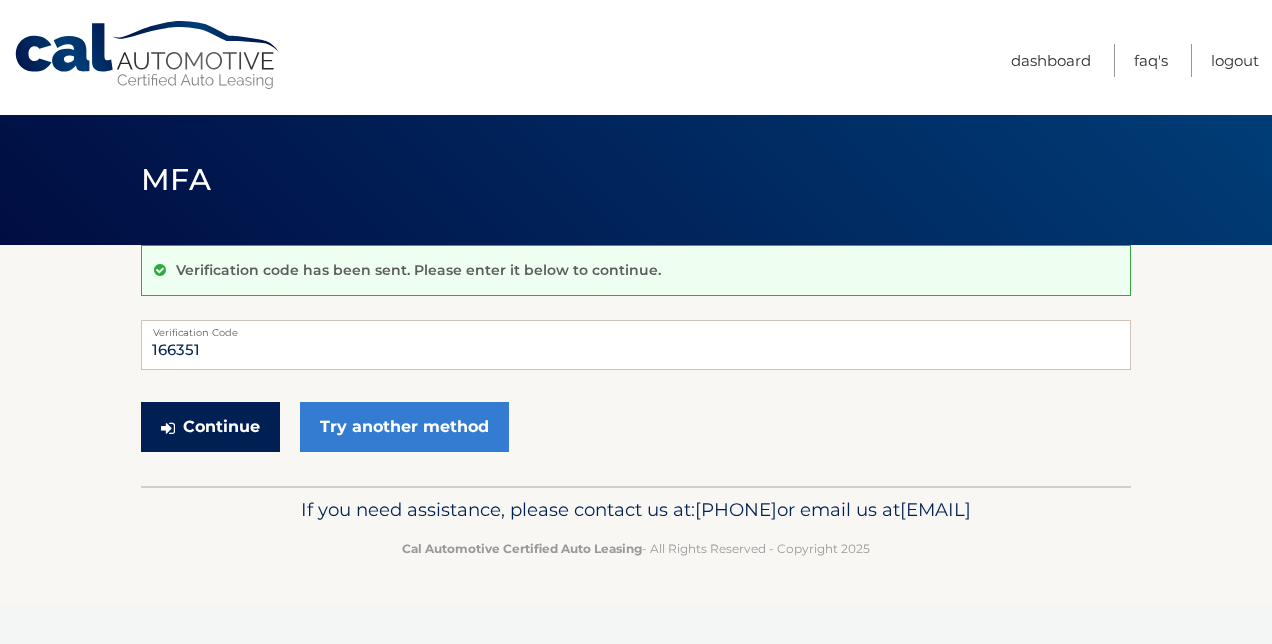 click on "Continue" at bounding box center [210, 427] 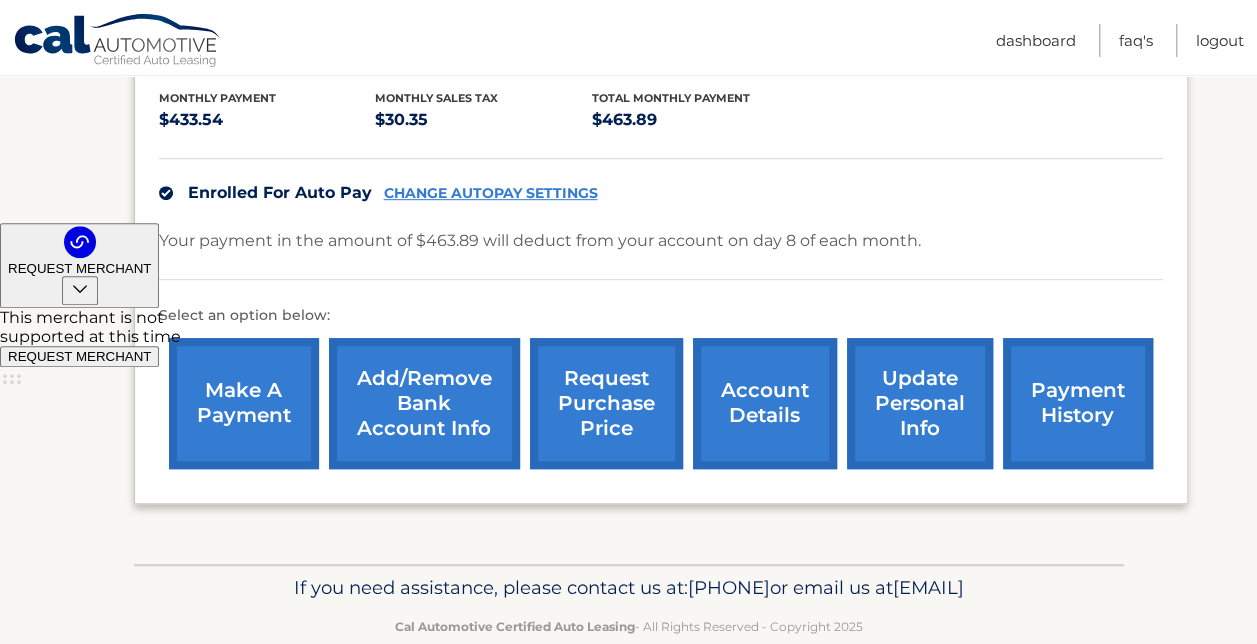 scroll, scrollTop: 390, scrollLeft: 0, axis: vertical 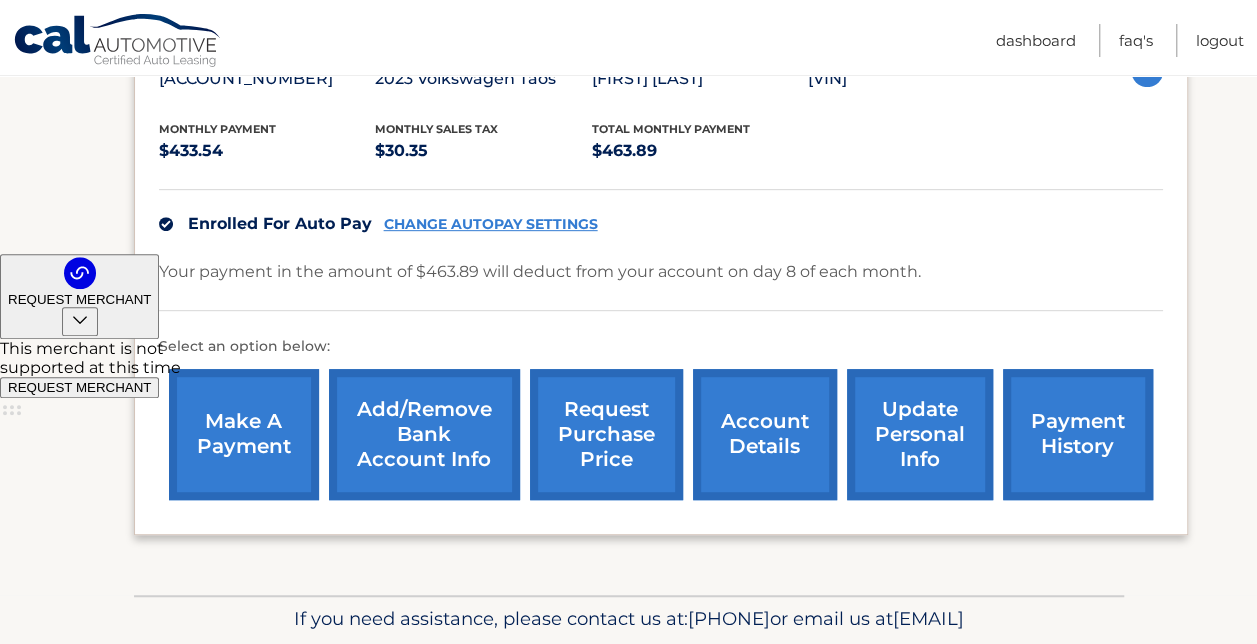 click on "CHANGE AUTOPAY SETTINGS" at bounding box center [491, 224] 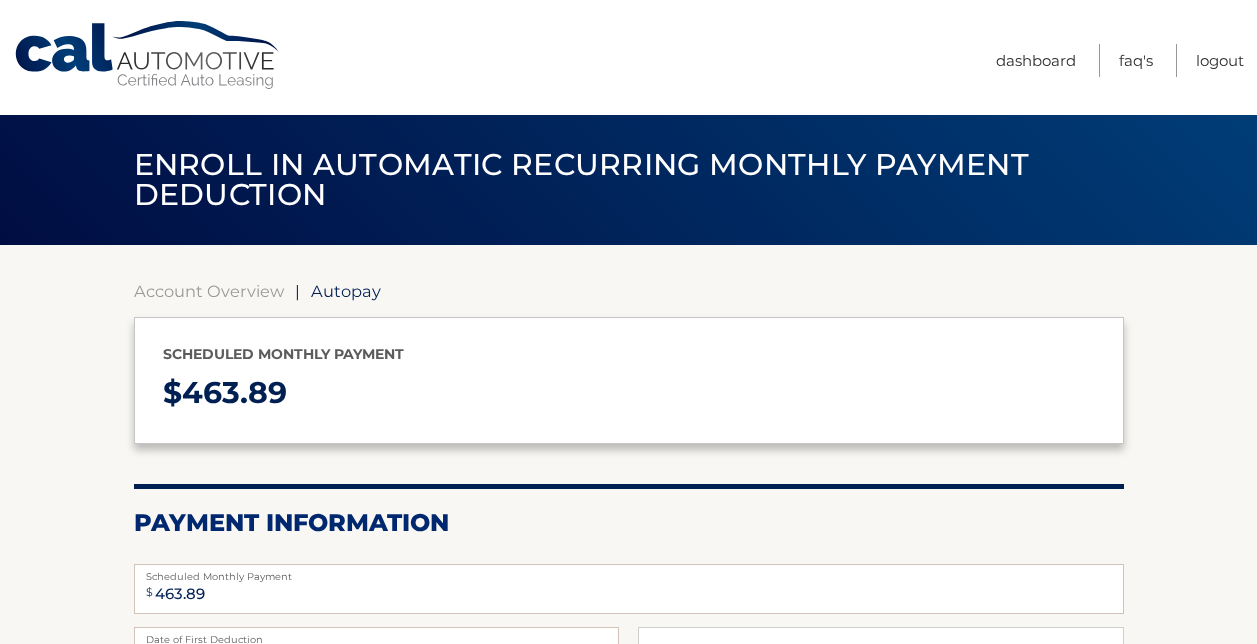 select on "MjVjOWEwY2UtYjg2Yy00NmI2LThlMTItOWExZWQ2NjliNmU3" 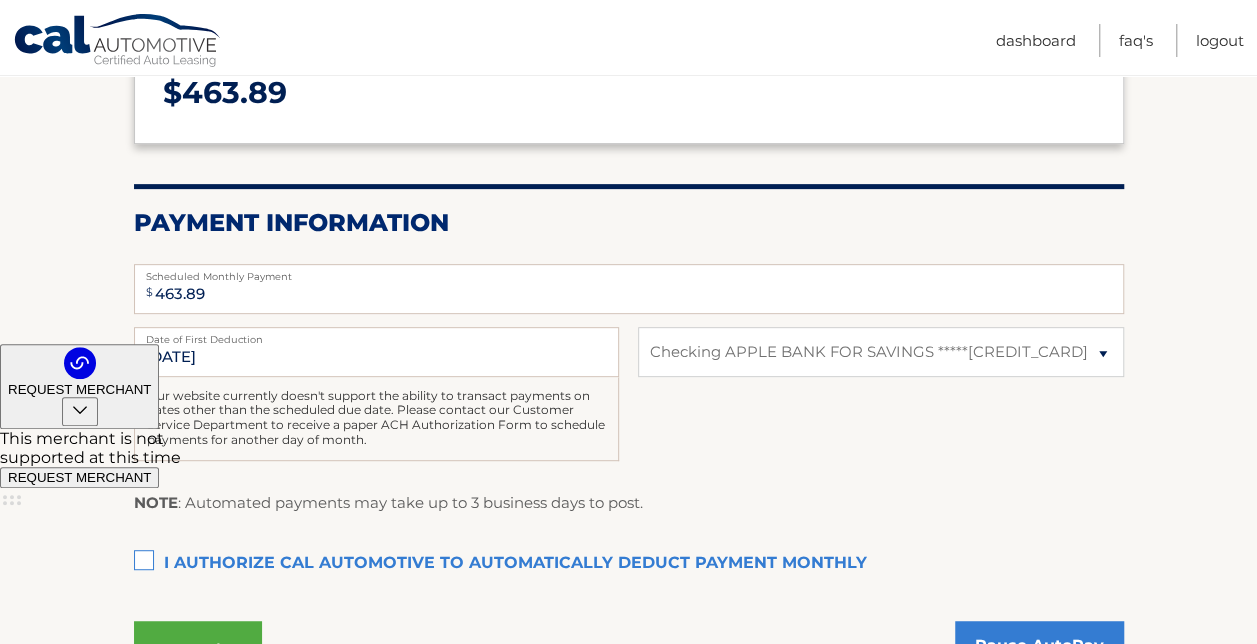 scroll, scrollTop: 400, scrollLeft: 0, axis: vertical 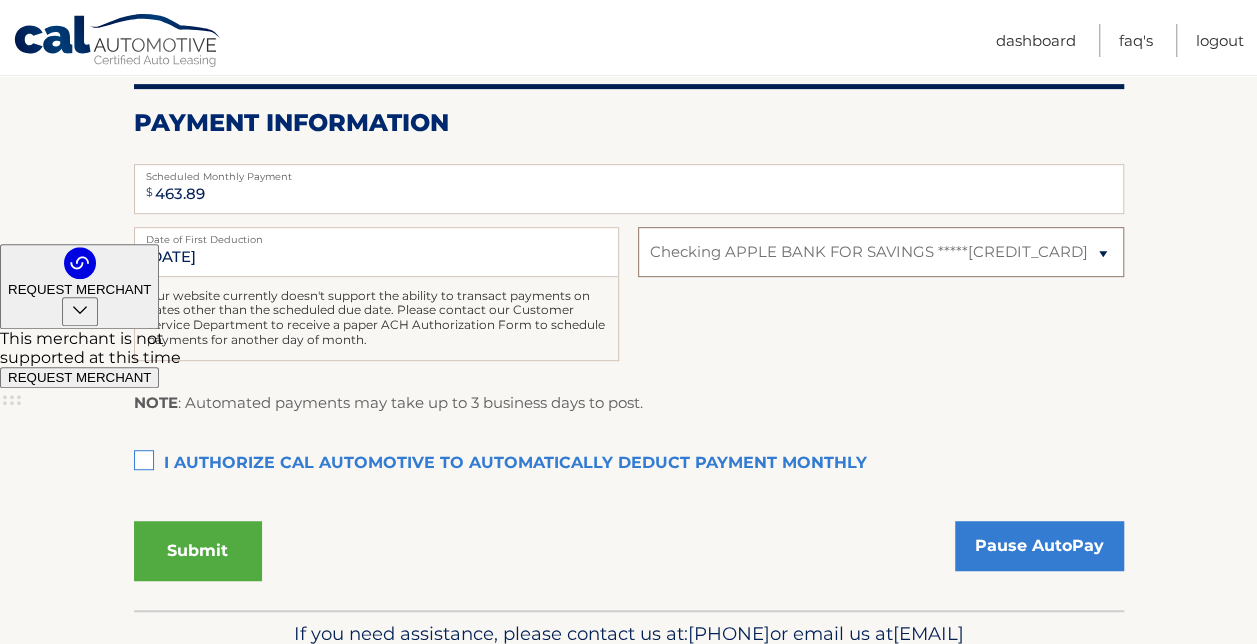 click on "Select Bank Account
Checking APPLE BANK FOR SAVINGS *****[CREDIT_CARD]" at bounding box center (880, 252) 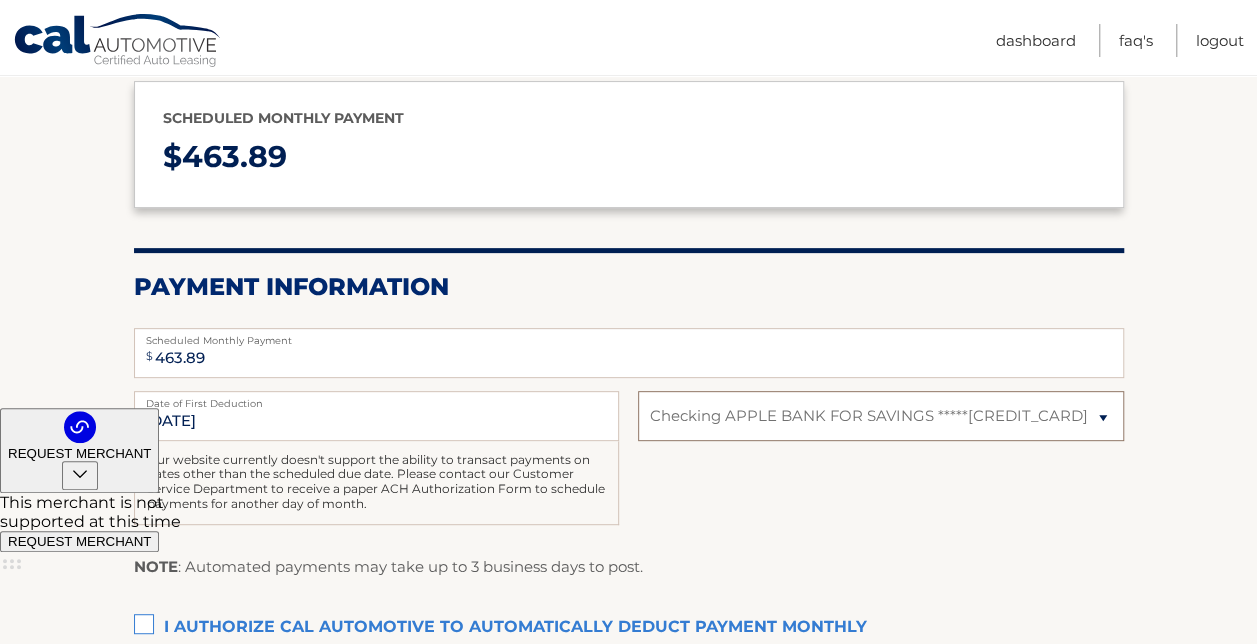 scroll, scrollTop: 0, scrollLeft: 0, axis: both 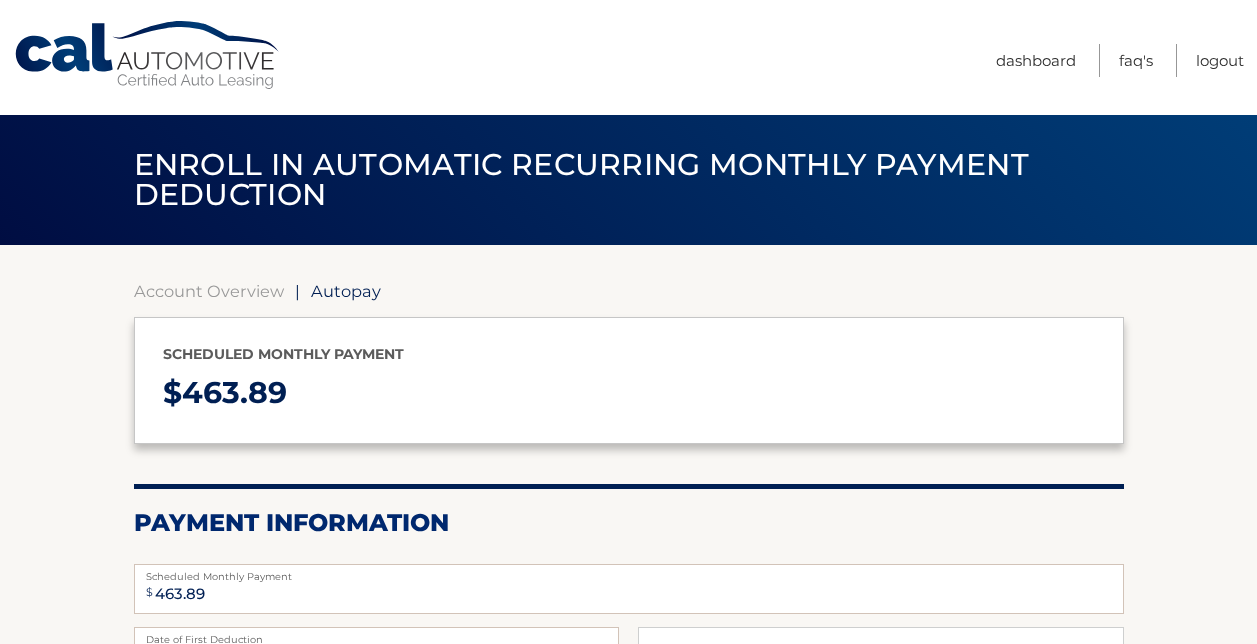select on "MjVjOWEwY2UtYjg2Yy00NmI2LThlMTItOWExZWQ2NjliNmU3" 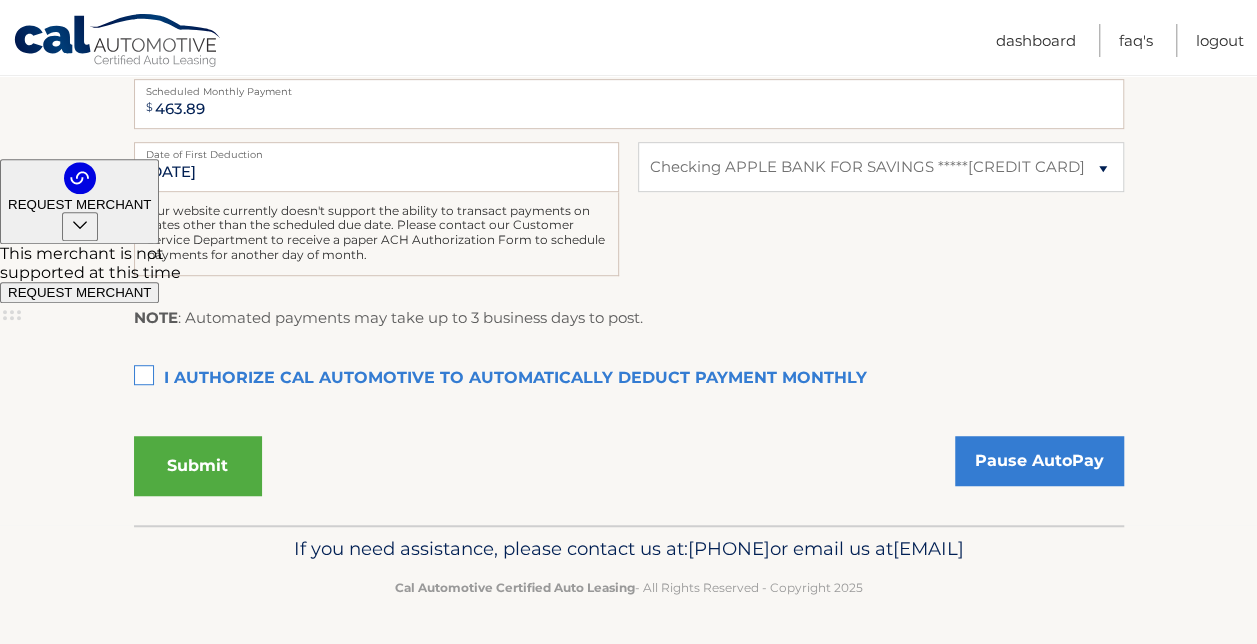 scroll, scrollTop: 516, scrollLeft: 0, axis: vertical 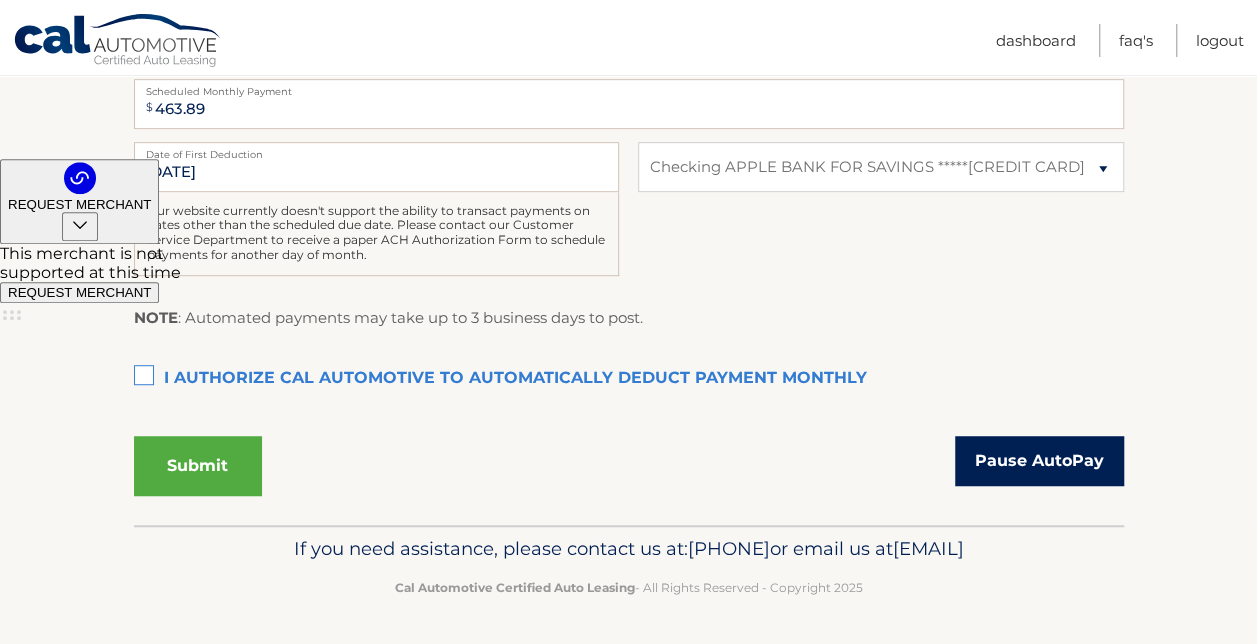 click on "Pause AutoPay" at bounding box center [1039, 461] 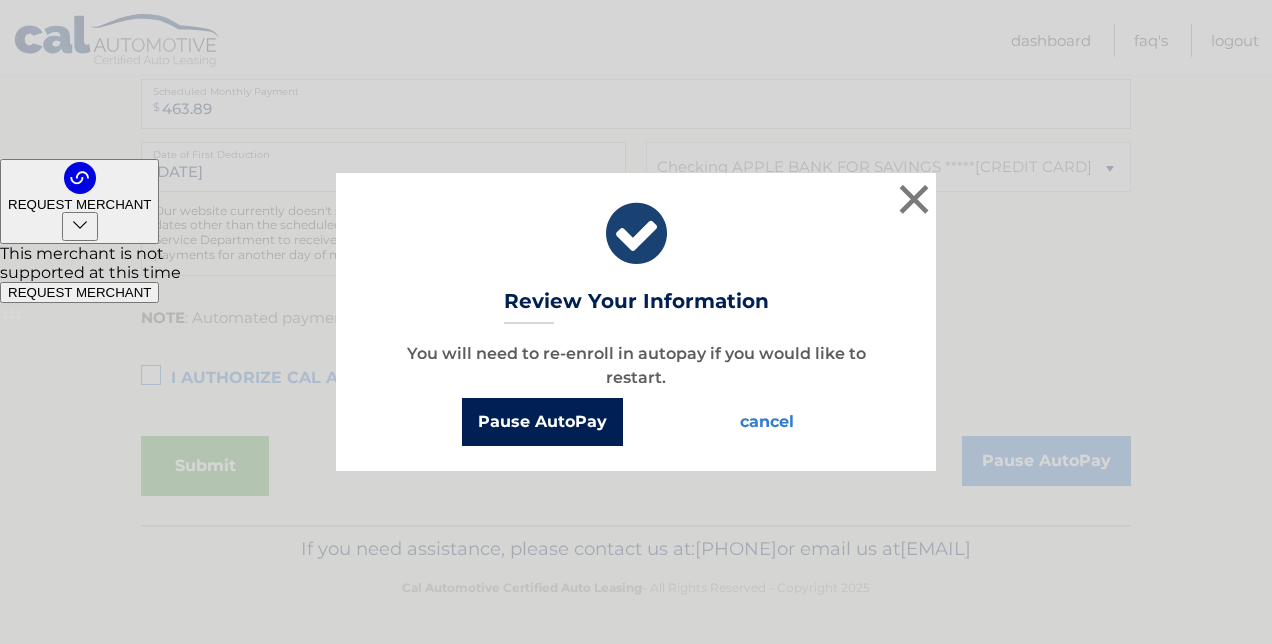 click on "Pause AutoPay" at bounding box center [542, 422] 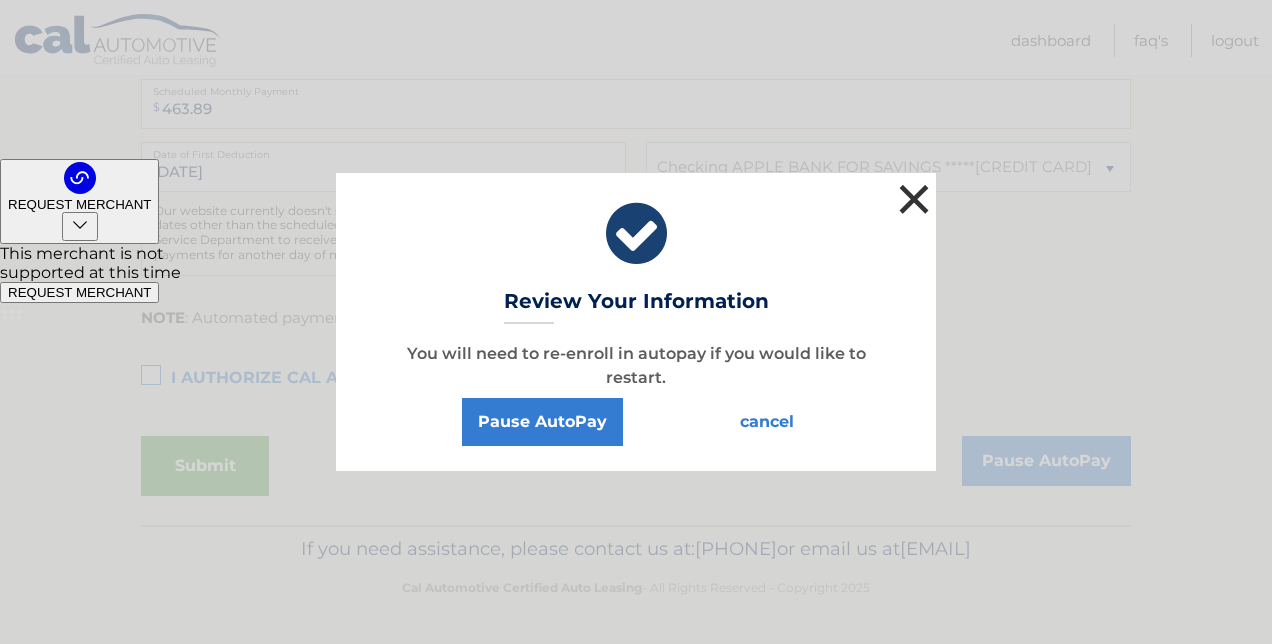 drag, startPoint x: 904, startPoint y: 199, endPoint x: 941, endPoint y: 220, distance: 42.544094 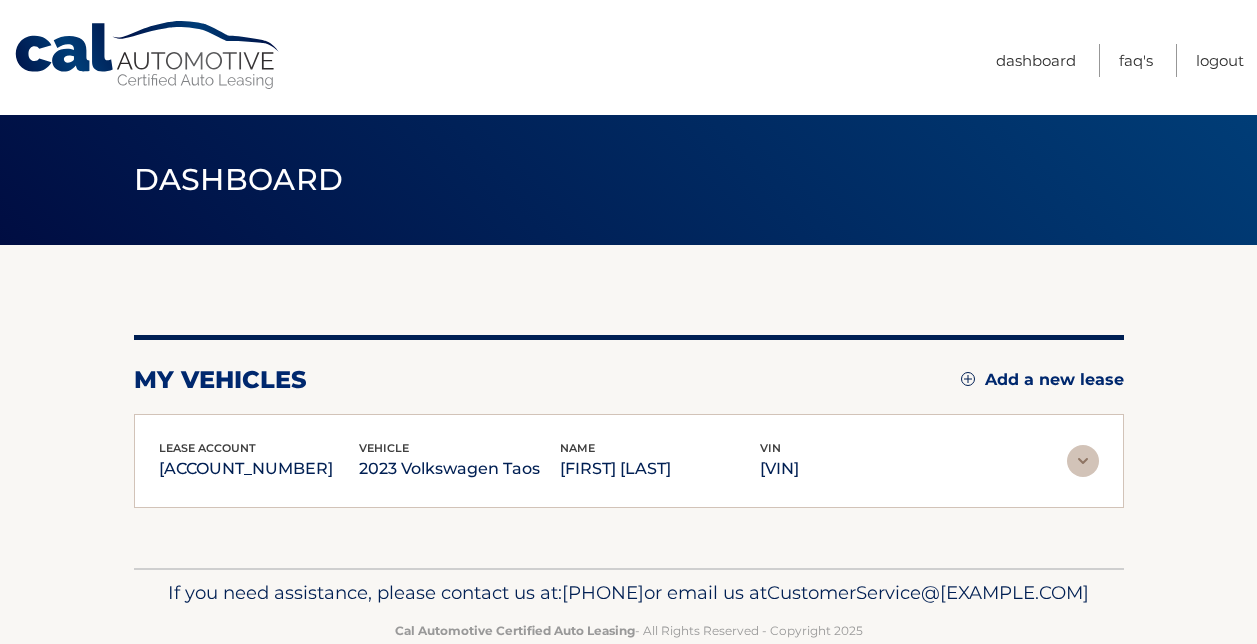 scroll, scrollTop: 0, scrollLeft: 0, axis: both 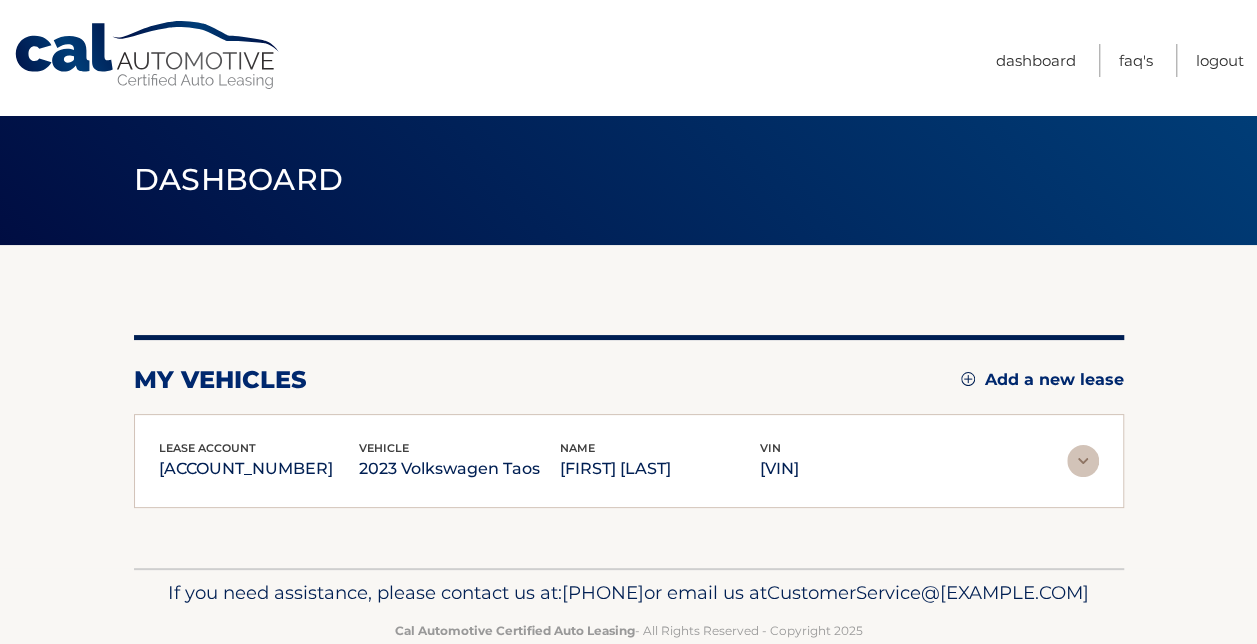 click on "lease account
#44455534893
vehicle
2023 Volkswagen Taos
name
MICHAEL NEWMAN
vin
3VVSX7B29PM313732
Monthly Payment
$433.54
Monthly sales Tax
$30.35
Total Monthly Payment
$463.89
vehicle is not enrolled for autopay" at bounding box center (629, 461) 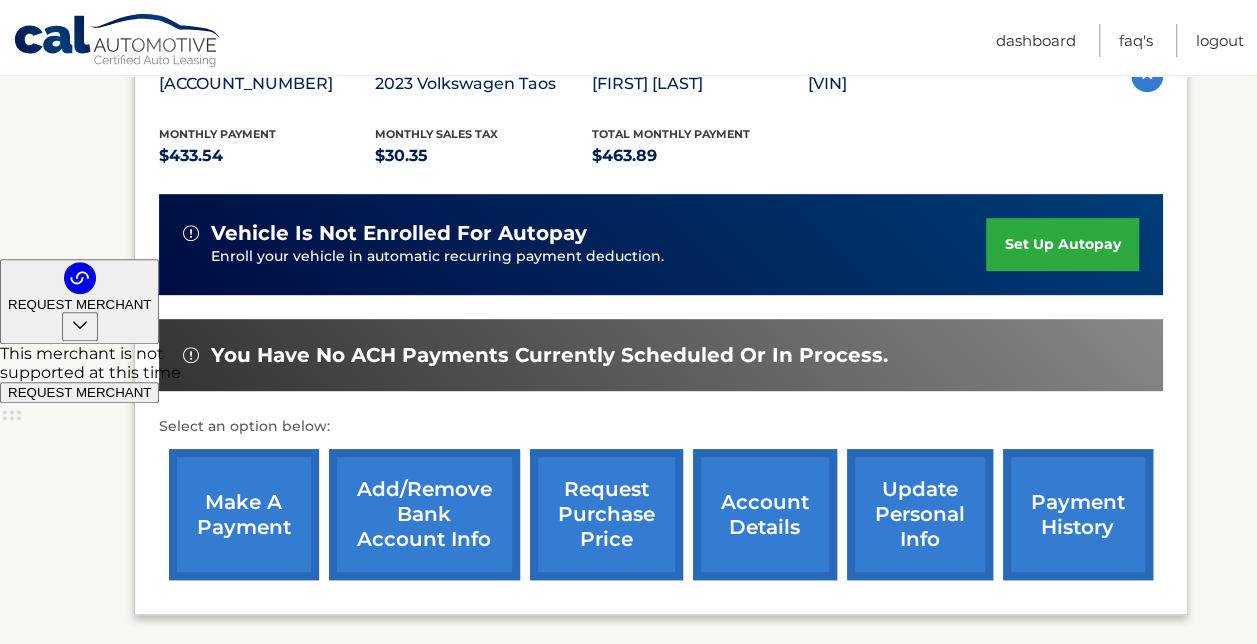scroll, scrollTop: 366, scrollLeft: 0, axis: vertical 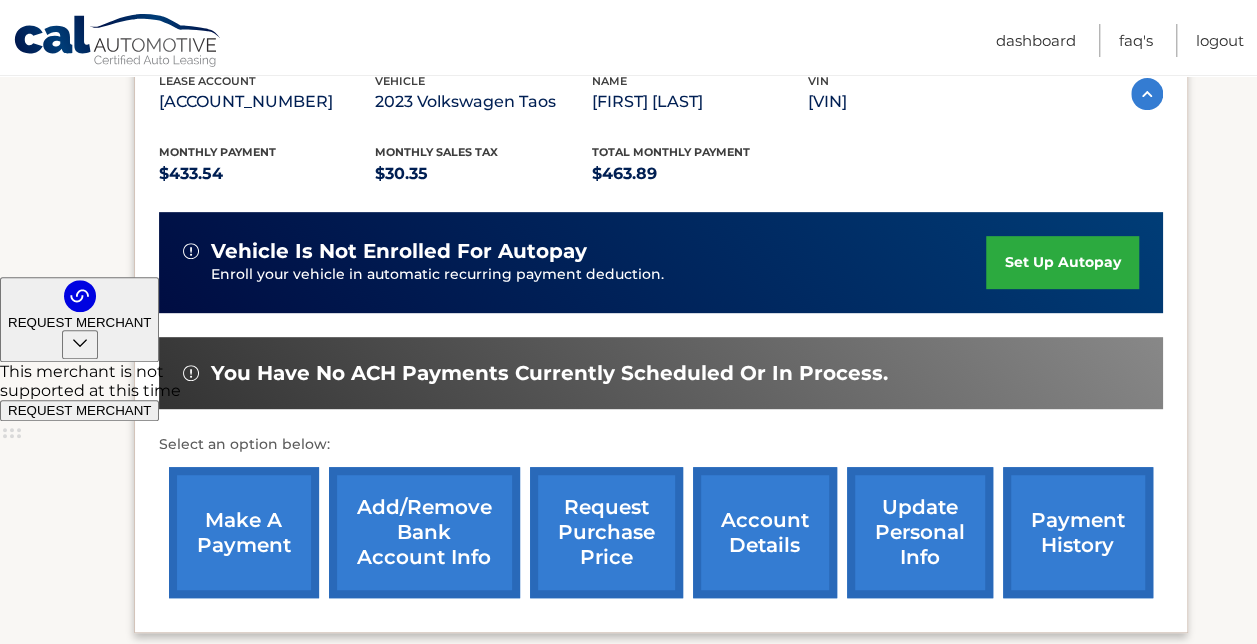 click on "Add/Remove bank account info" at bounding box center [424, 532] 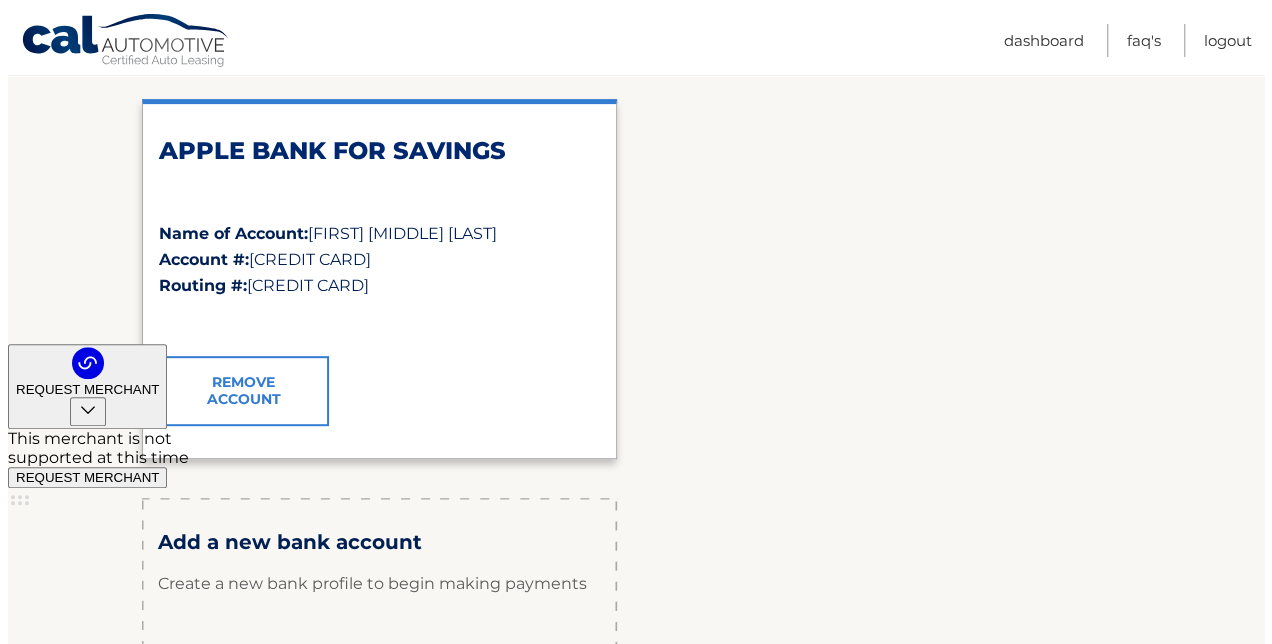 scroll, scrollTop: 300, scrollLeft: 0, axis: vertical 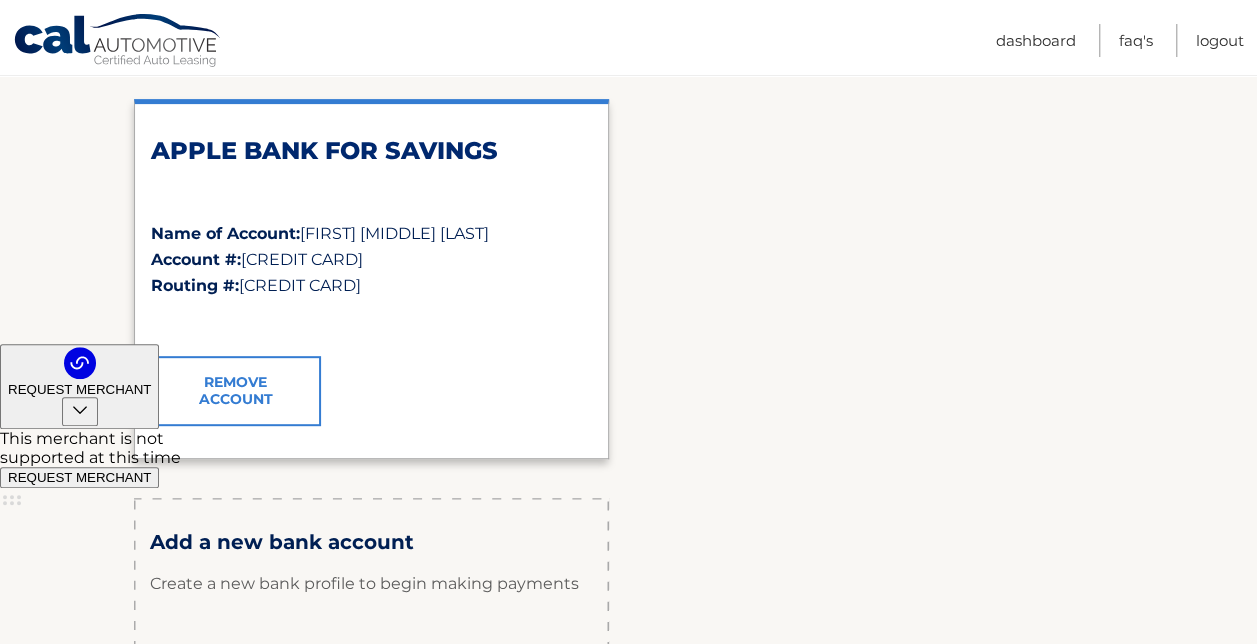 click on "Remove Account" at bounding box center [236, 391] 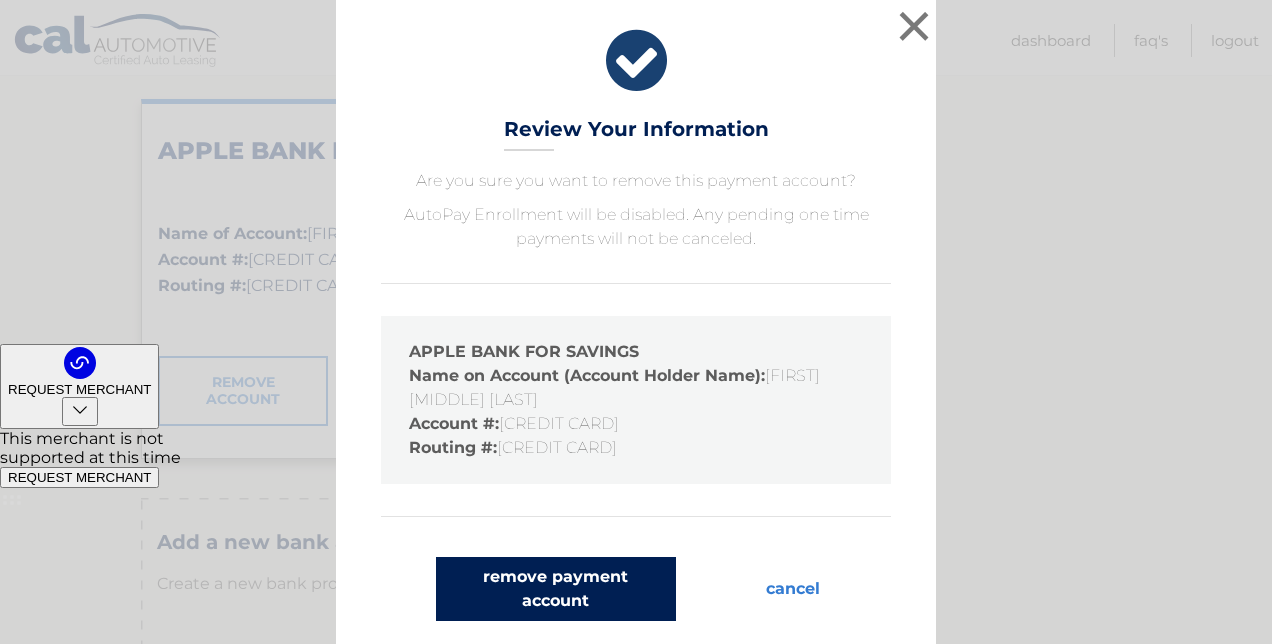 click on "remove payment account" at bounding box center (556, 589) 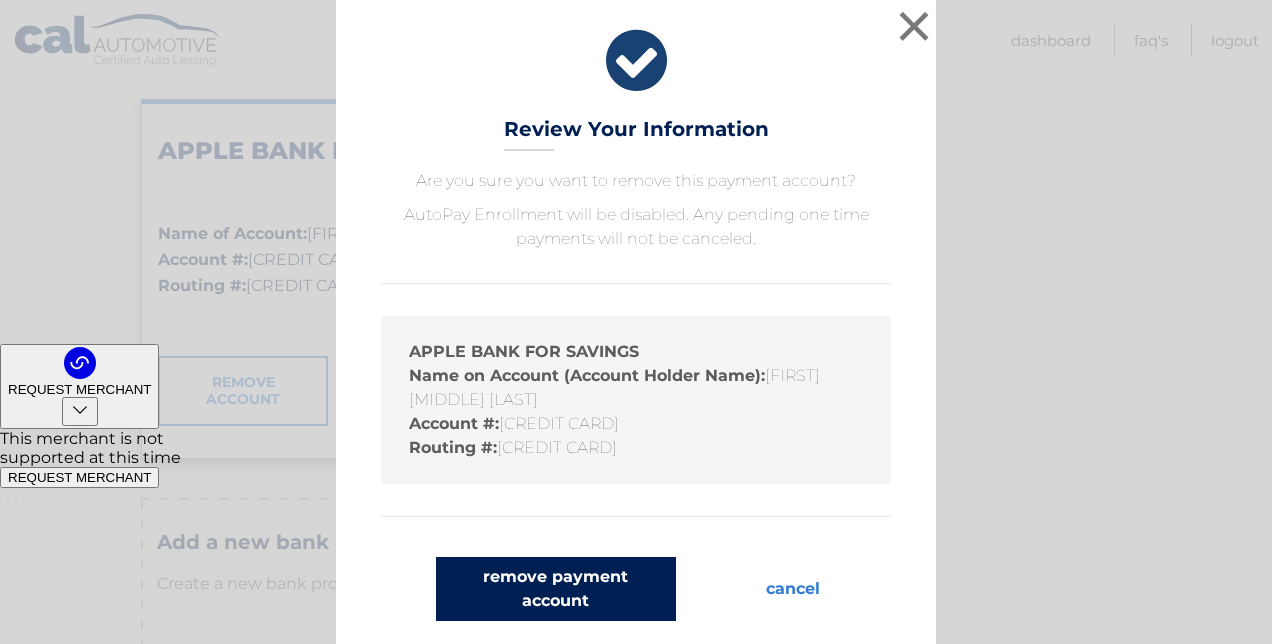 scroll, scrollTop: 2, scrollLeft: 0, axis: vertical 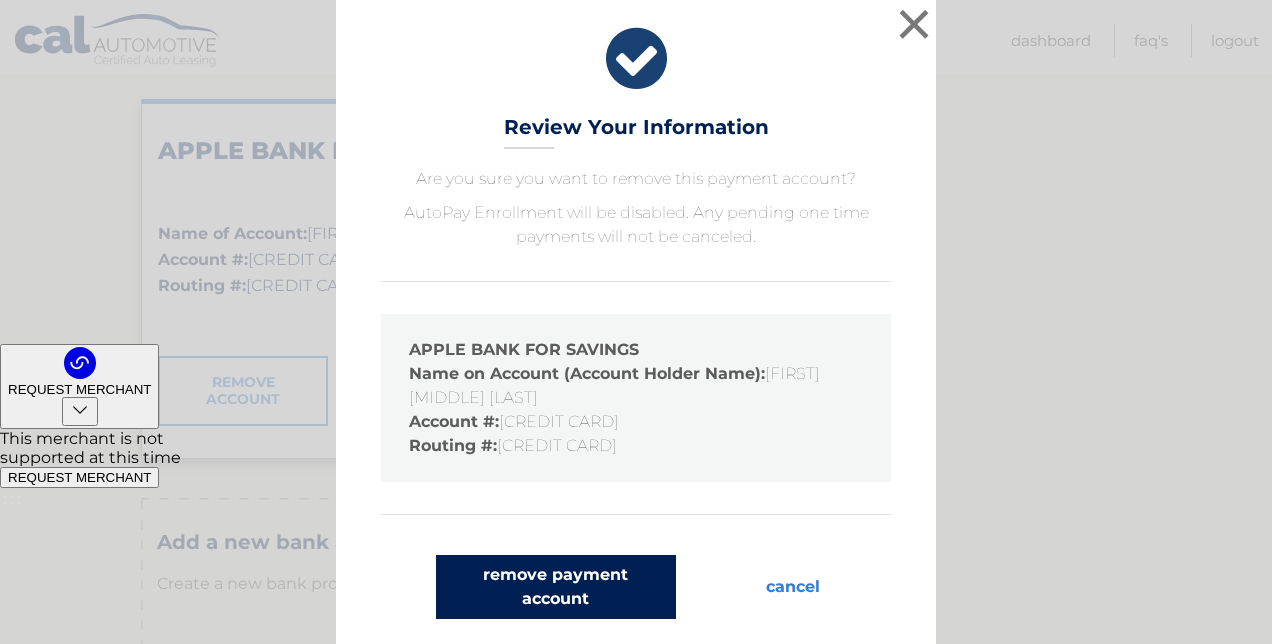 click on "remove payment account" at bounding box center (556, 587) 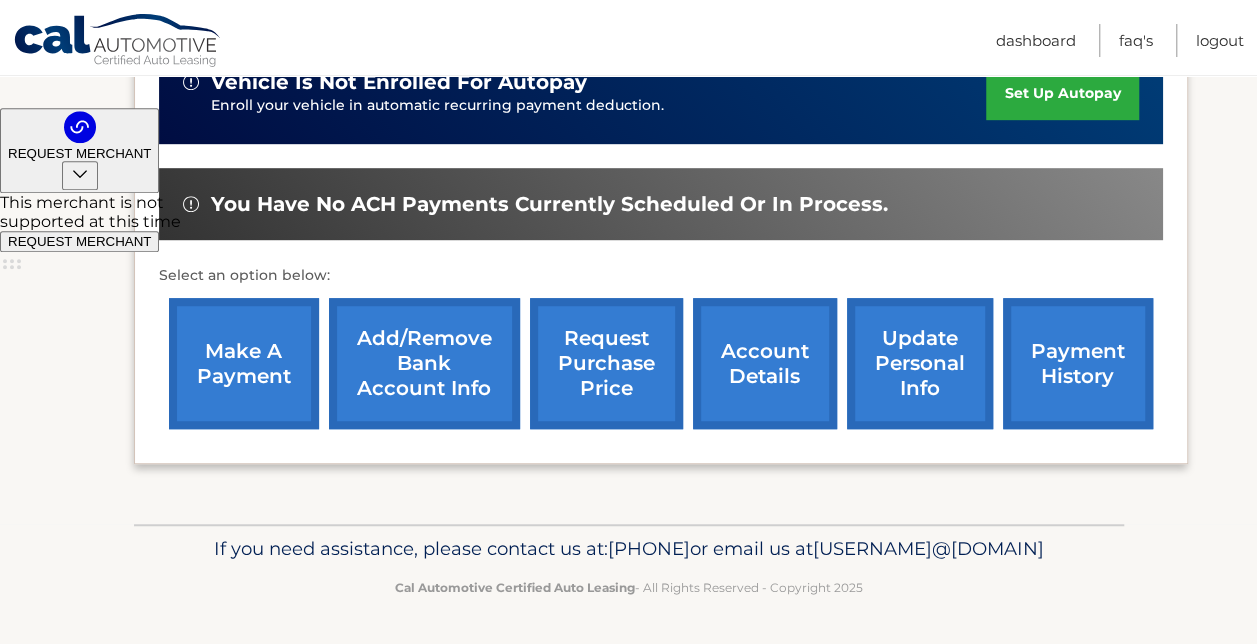 scroll, scrollTop: 566, scrollLeft: 0, axis: vertical 